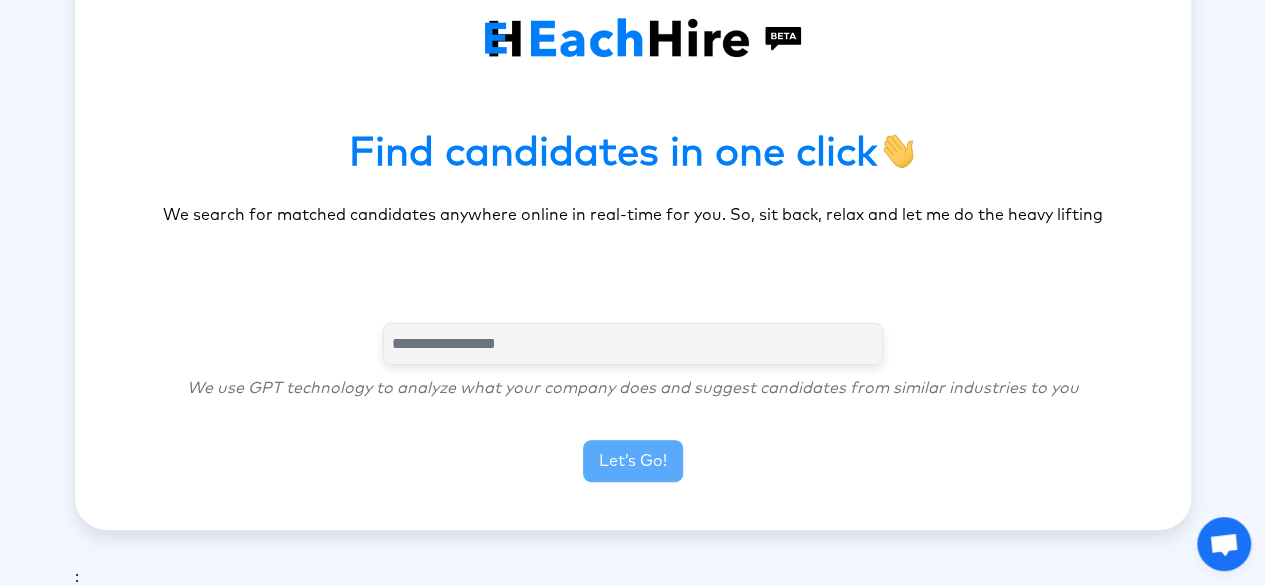 scroll, scrollTop: 105, scrollLeft: 0, axis: vertical 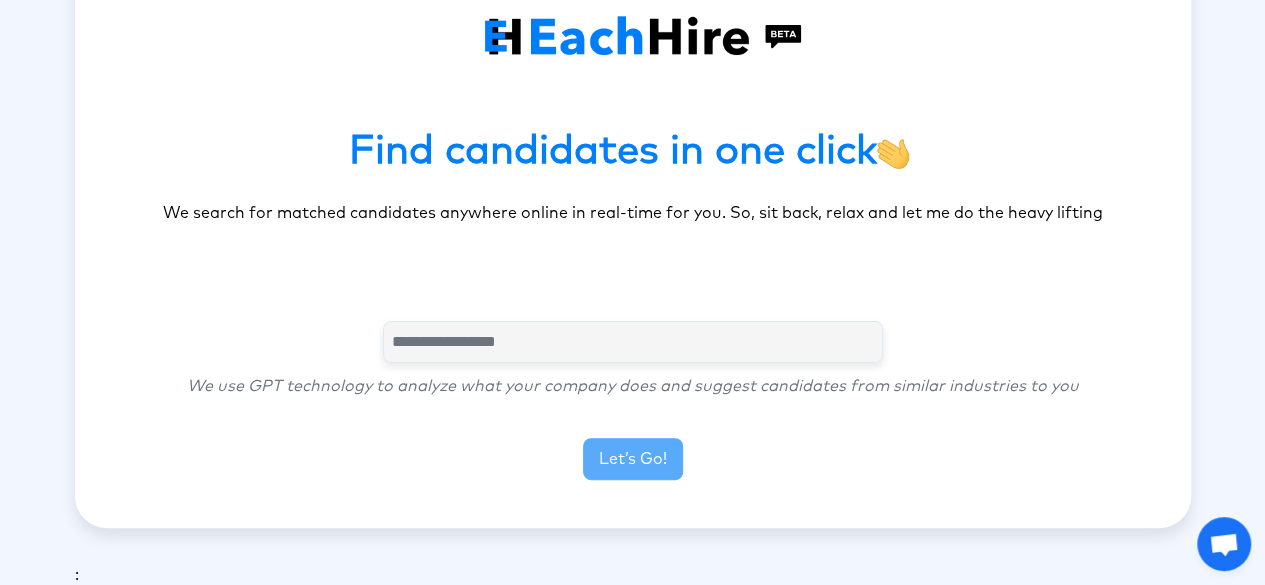 click on "Find
candidates in one click We search for matched candidates anywhere online in
real-time for you. So, sit back, relax and let me do the heavy lifting     We use GPT technology to analyze what your company does
and suggest candidates from similar industries to you   Let’s Go!" at bounding box center (633, 235) 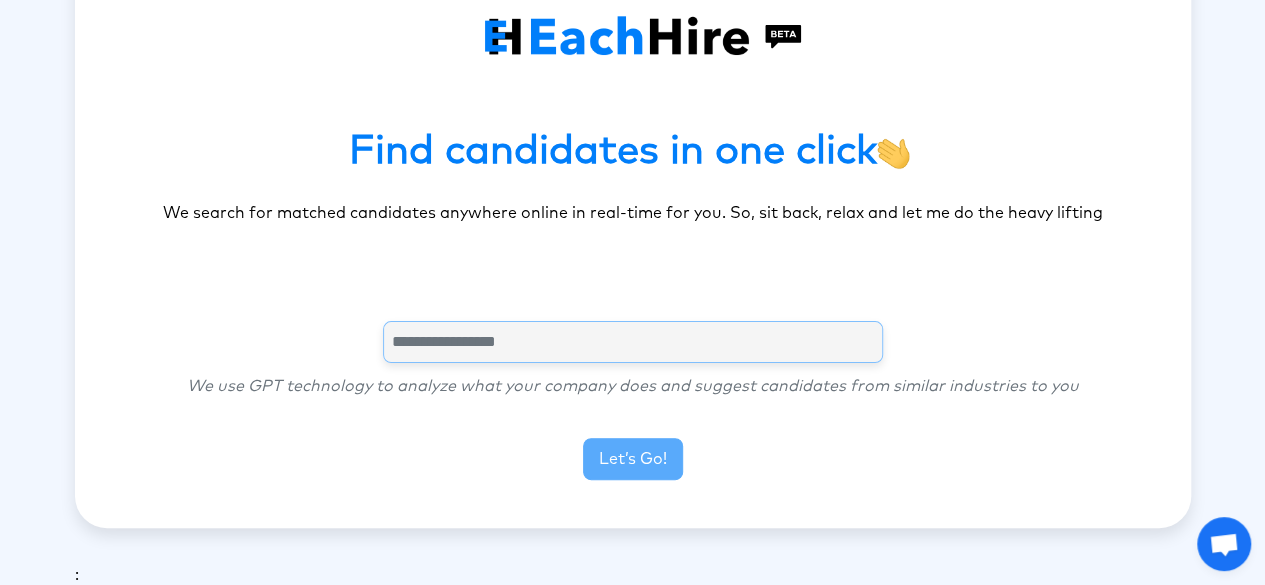 click at bounding box center (633, 342) 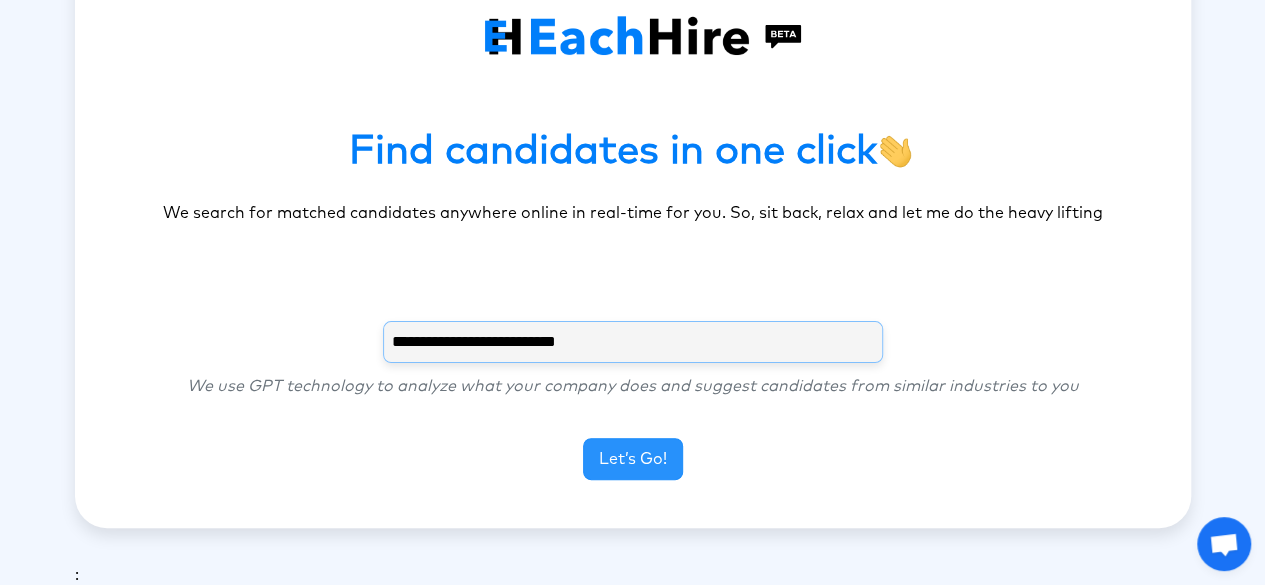 type on "**********" 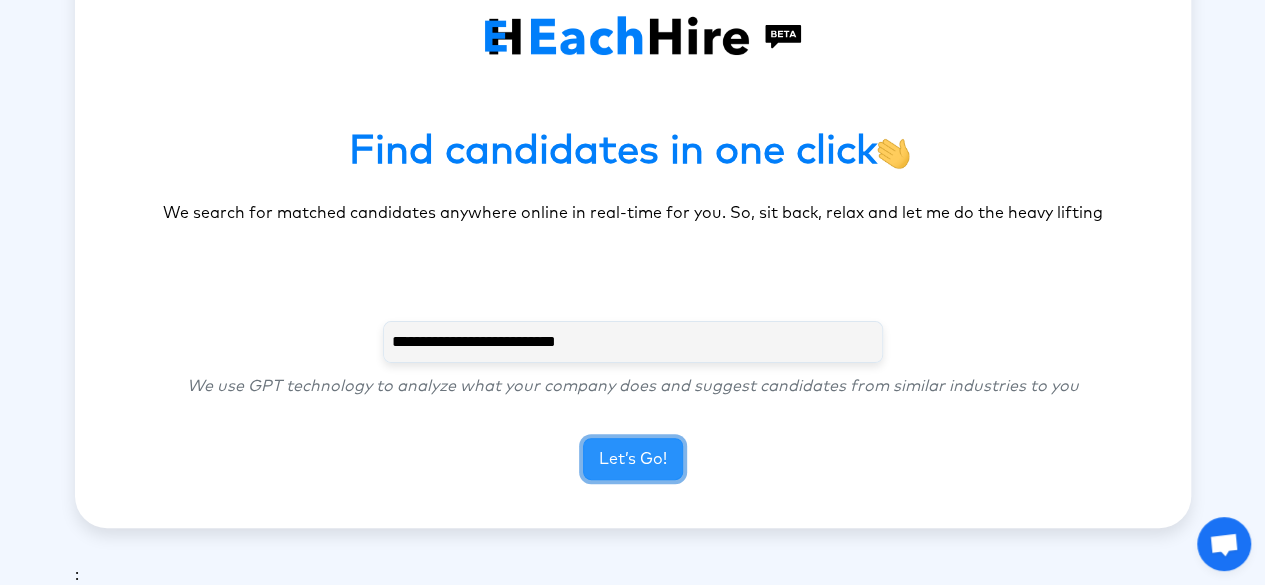 click on "Let’s Go!" at bounding box center [633, 459] 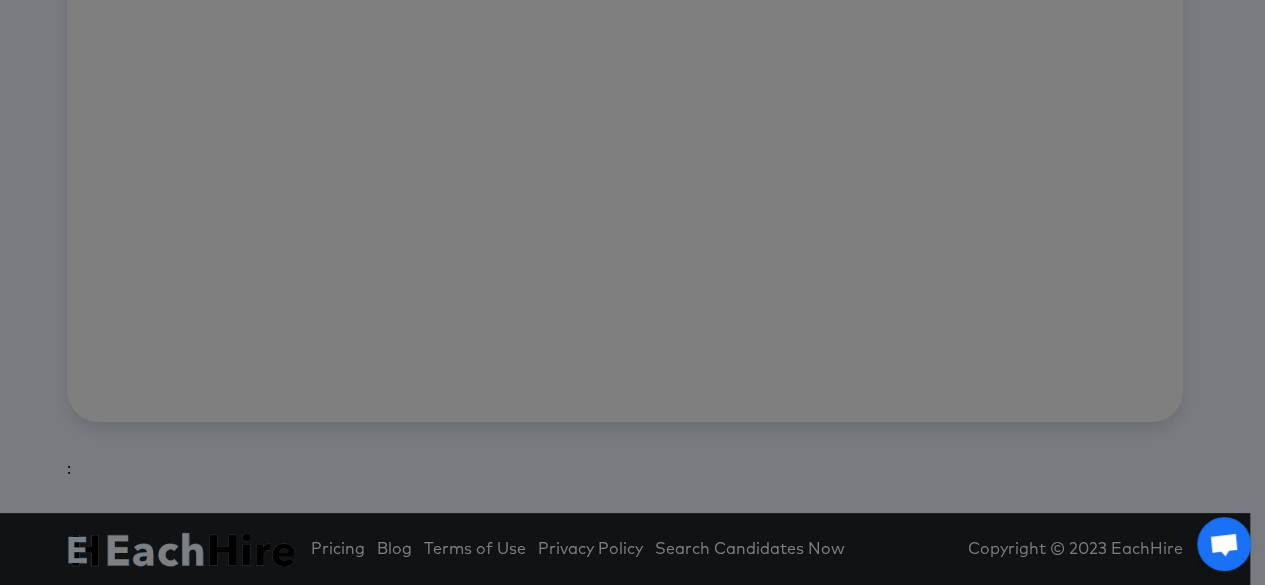 scroll, scrollTop: 94, scrollLeft: 0, axis: vertical 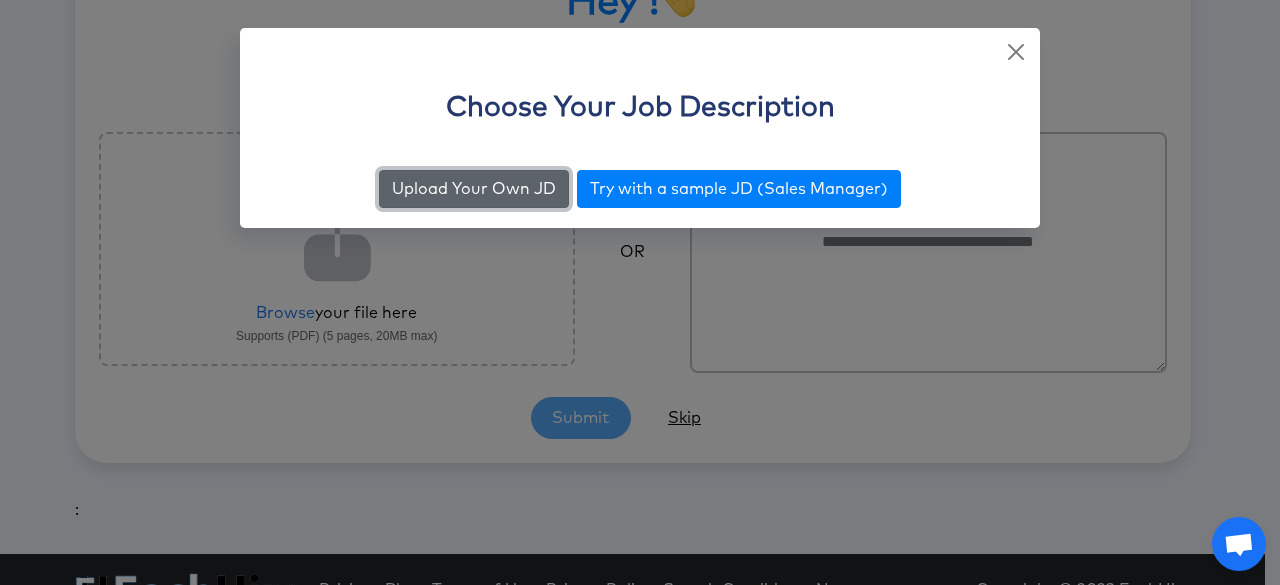 click on "Upload Your Own JD" at bounding box center [474, 189] 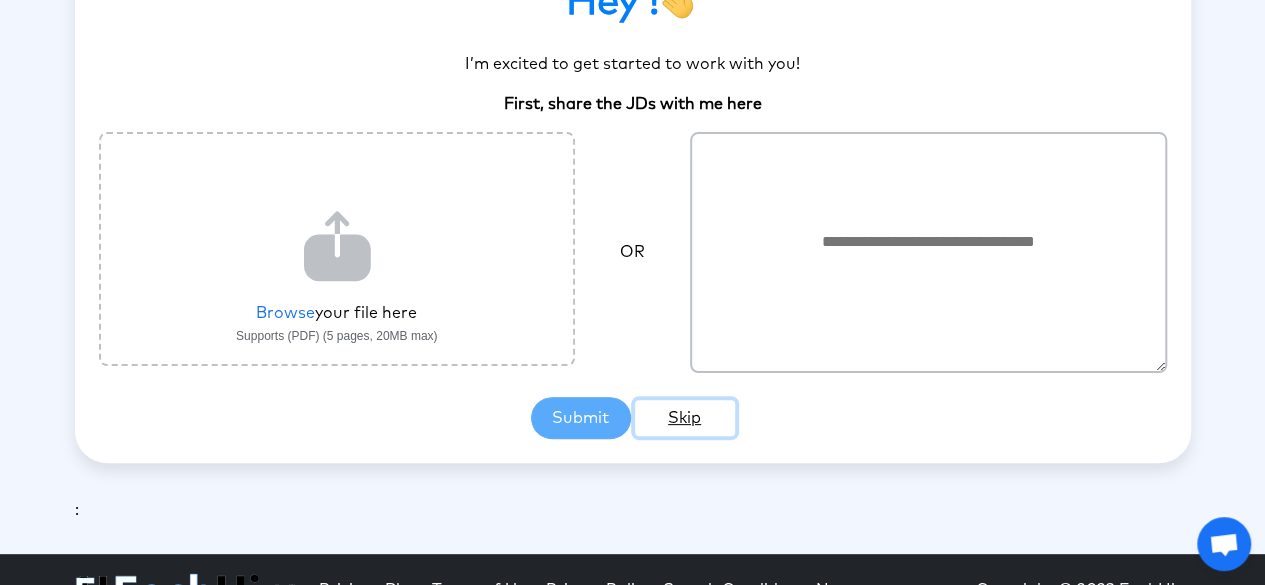 click on "Skip" at bounding box center (685, 418) 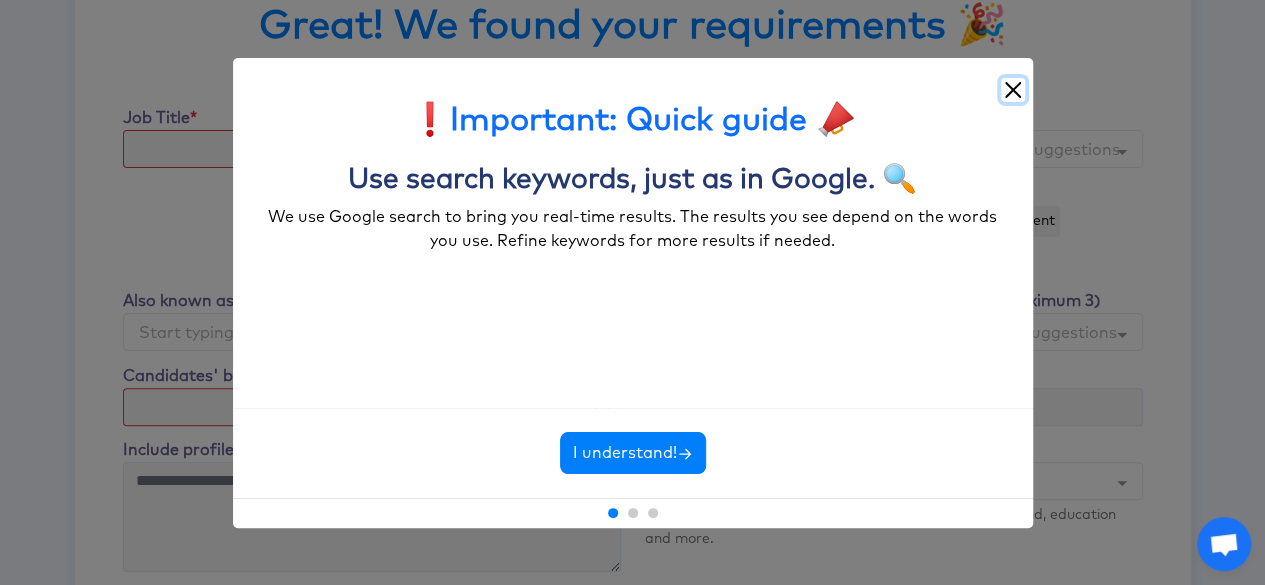 click at bounding box center (1013, 90) 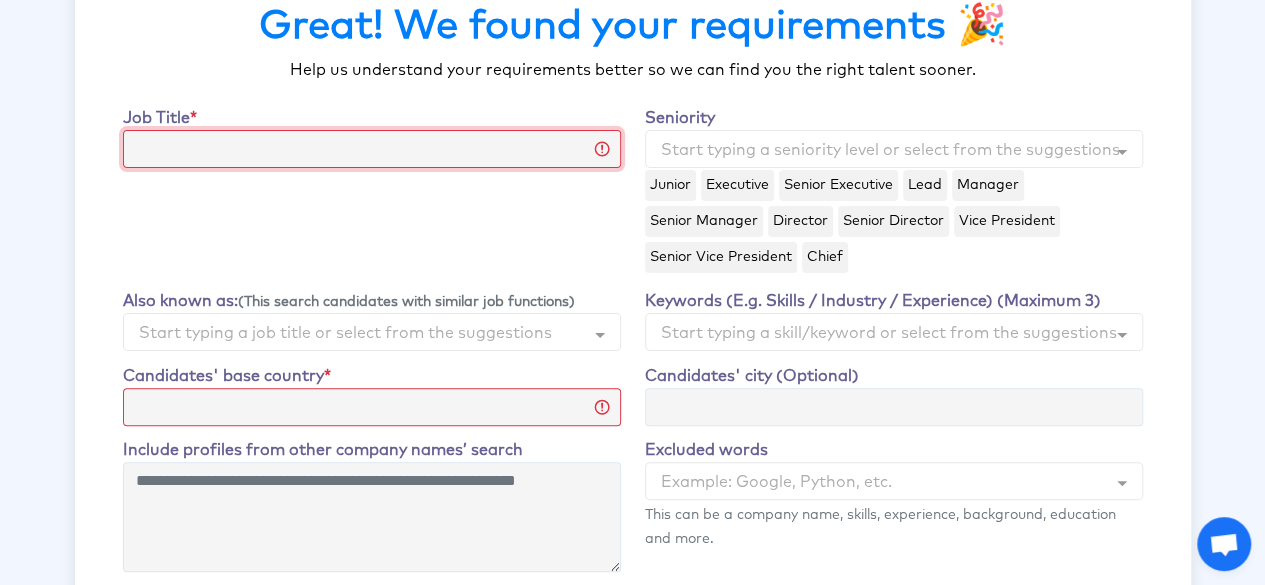 click on "Job Title" at bounding box center [372, 149] 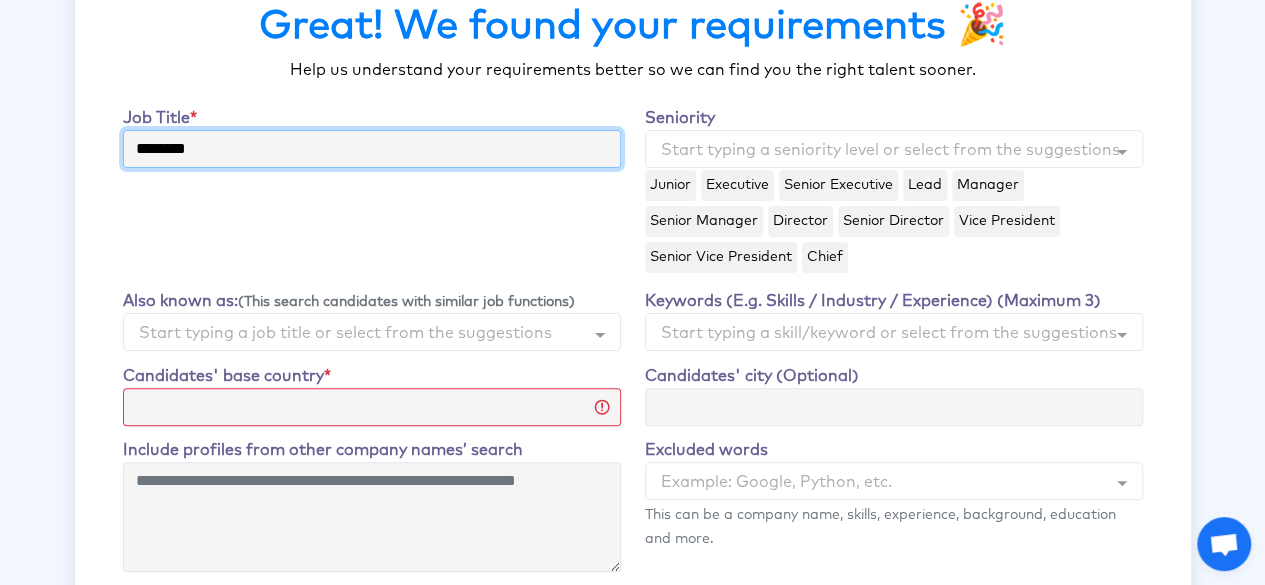 type on "********" 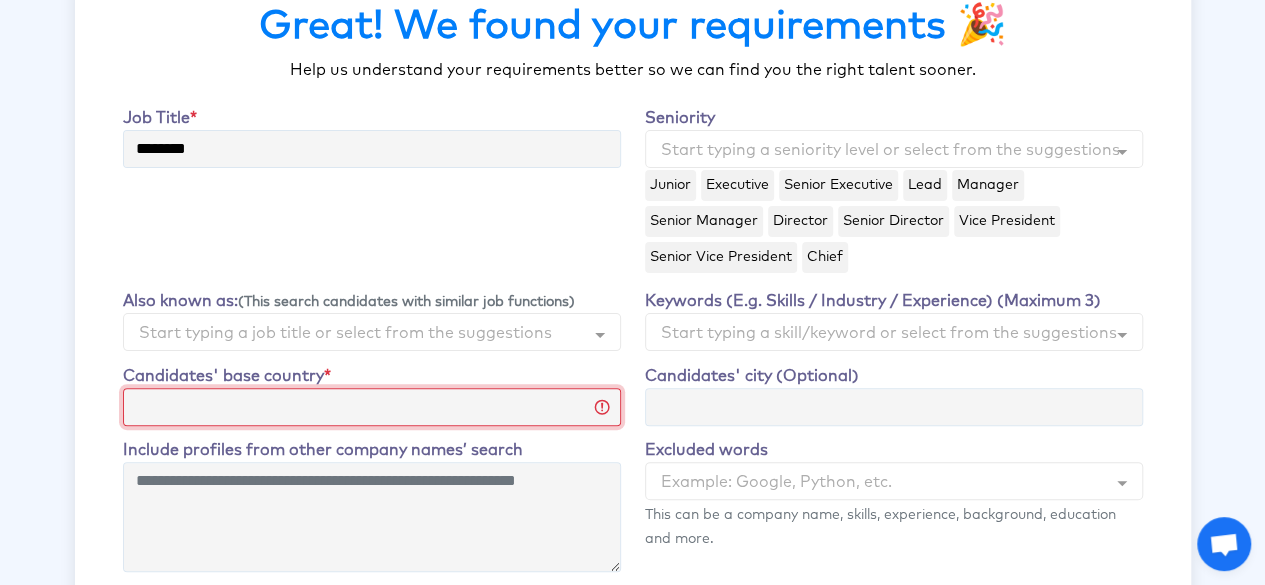 click on "**********" at bounding box center [372, 407] 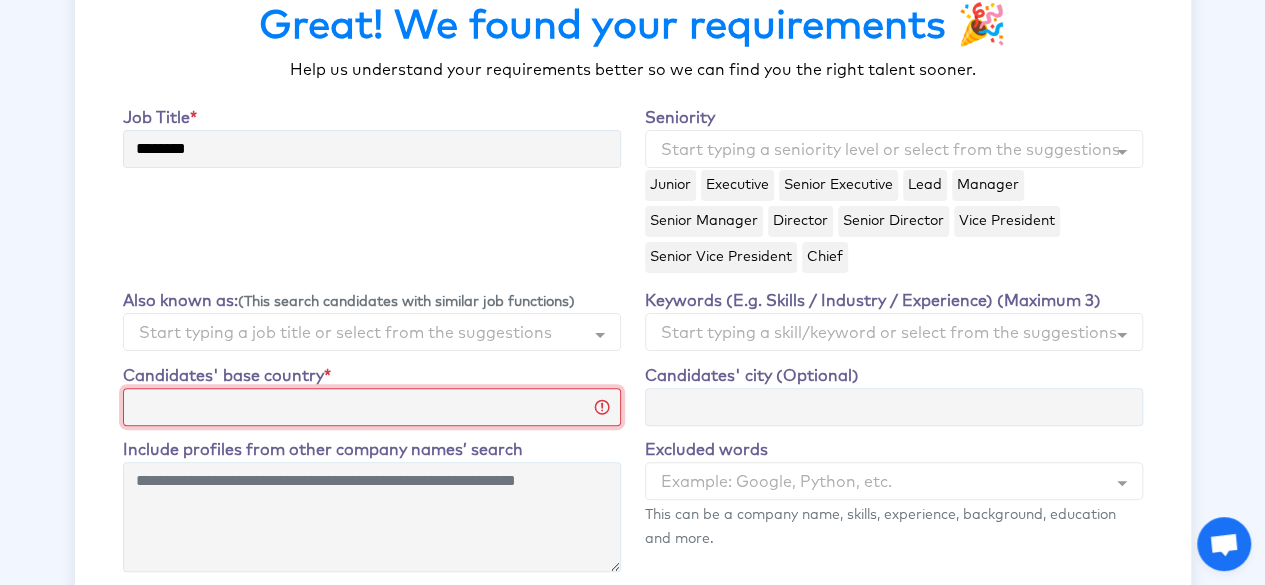 select on "**********" 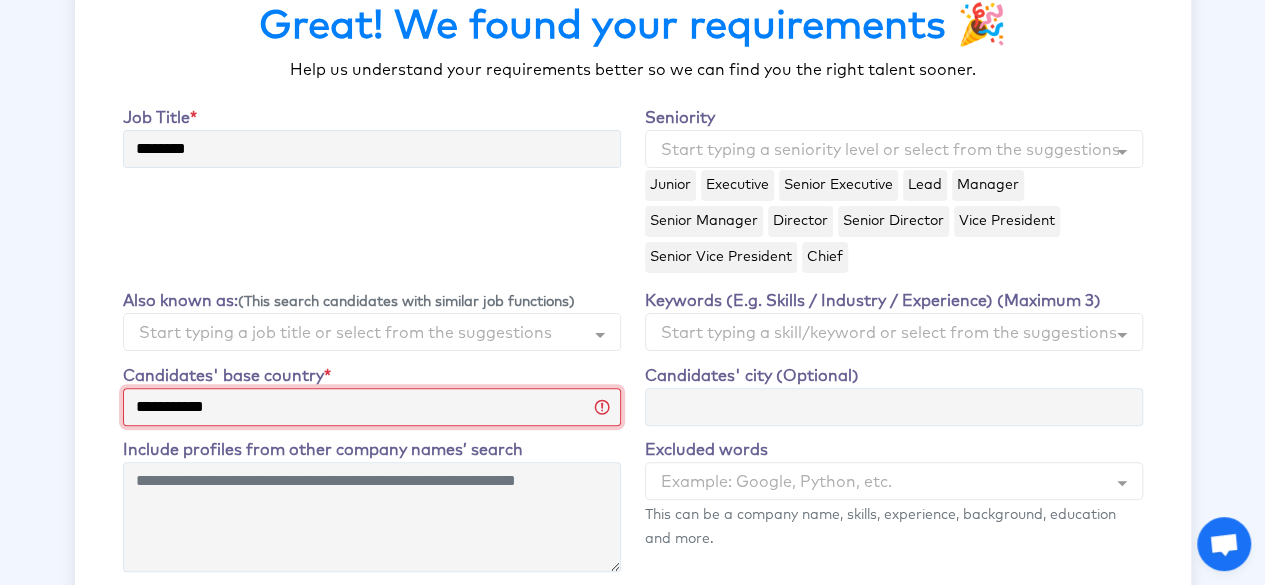 click on "**********" at bounding box center (372, 407) 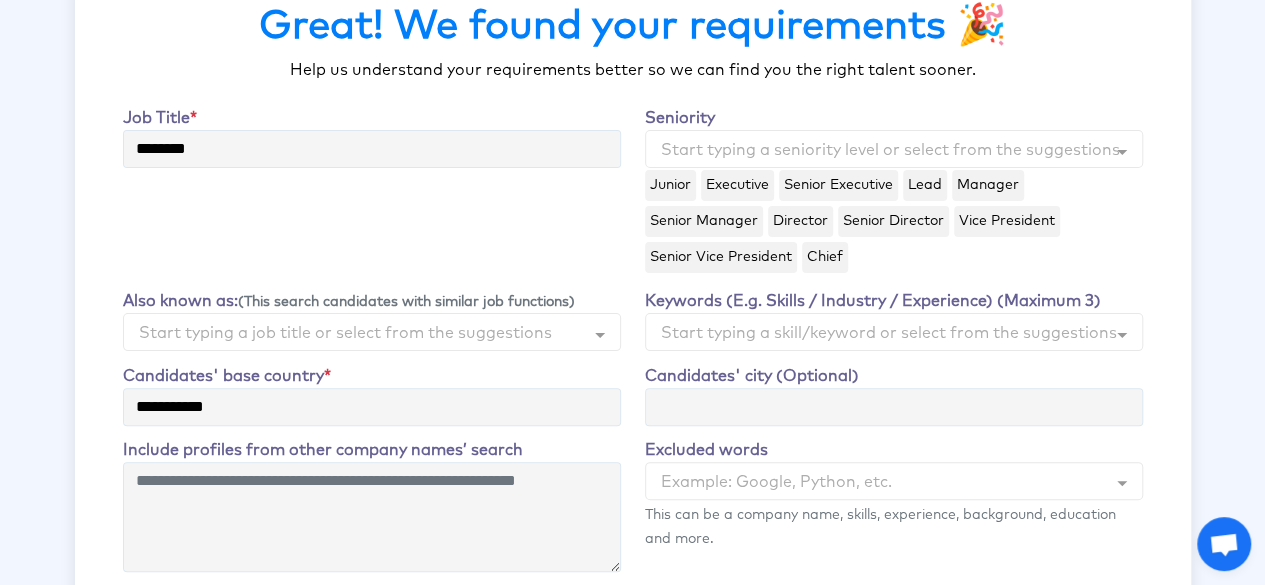 click on "Job Title *   ********" at bounding box center [372, 197] 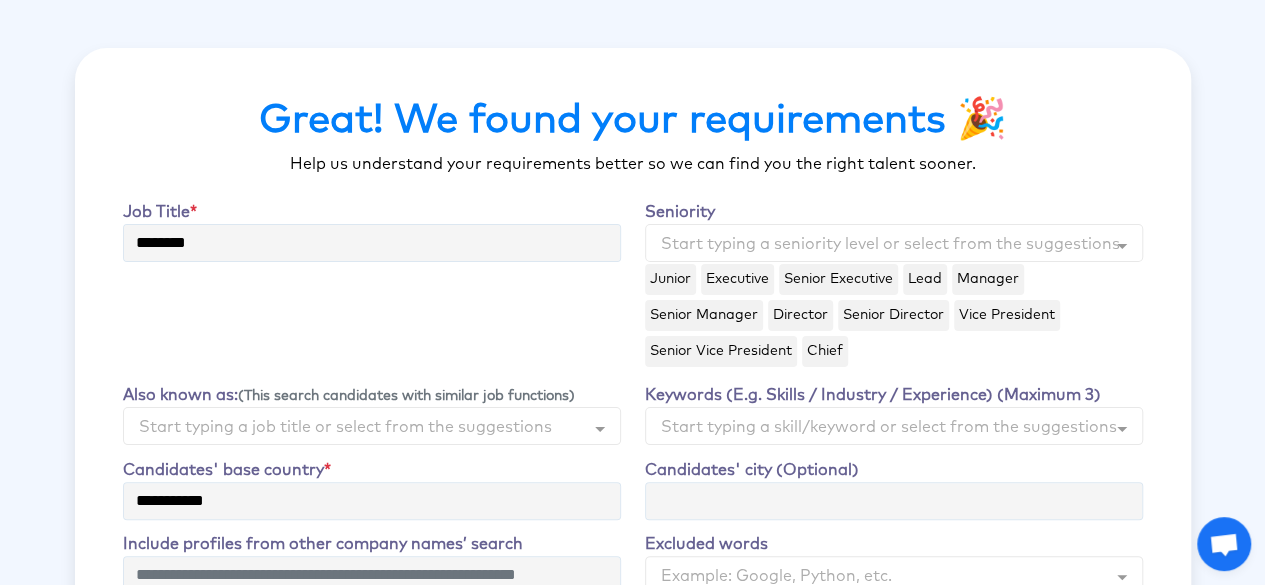 scroll, scrollTop: 0, scrollLeft: 0, axis: both 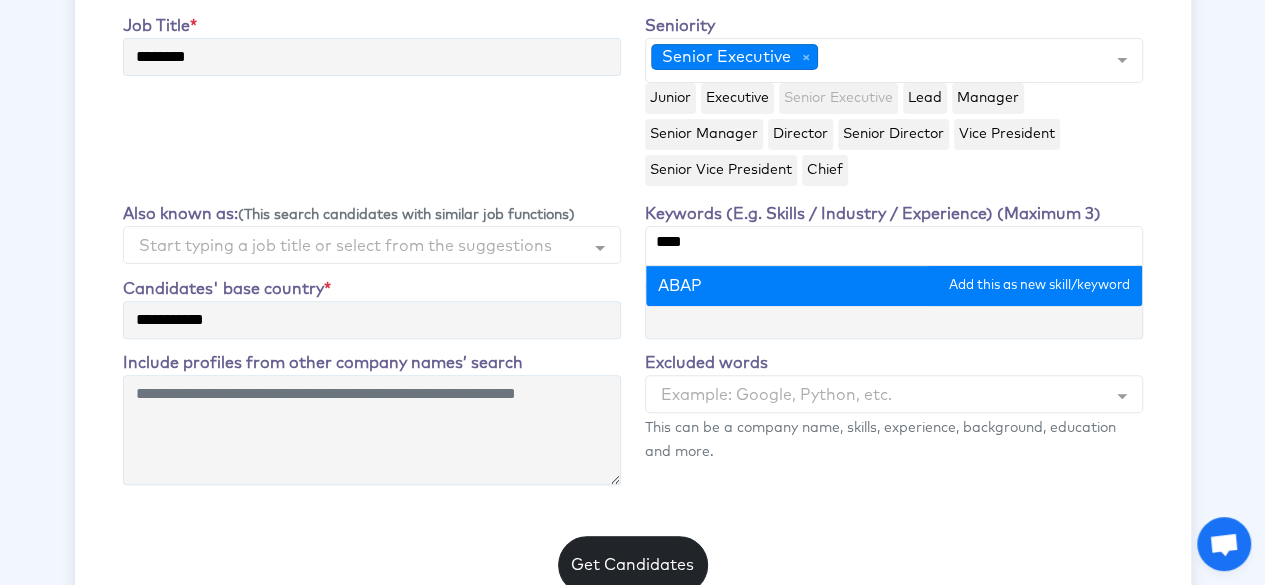 click on "ABAP" at bounding box center (894, 286) 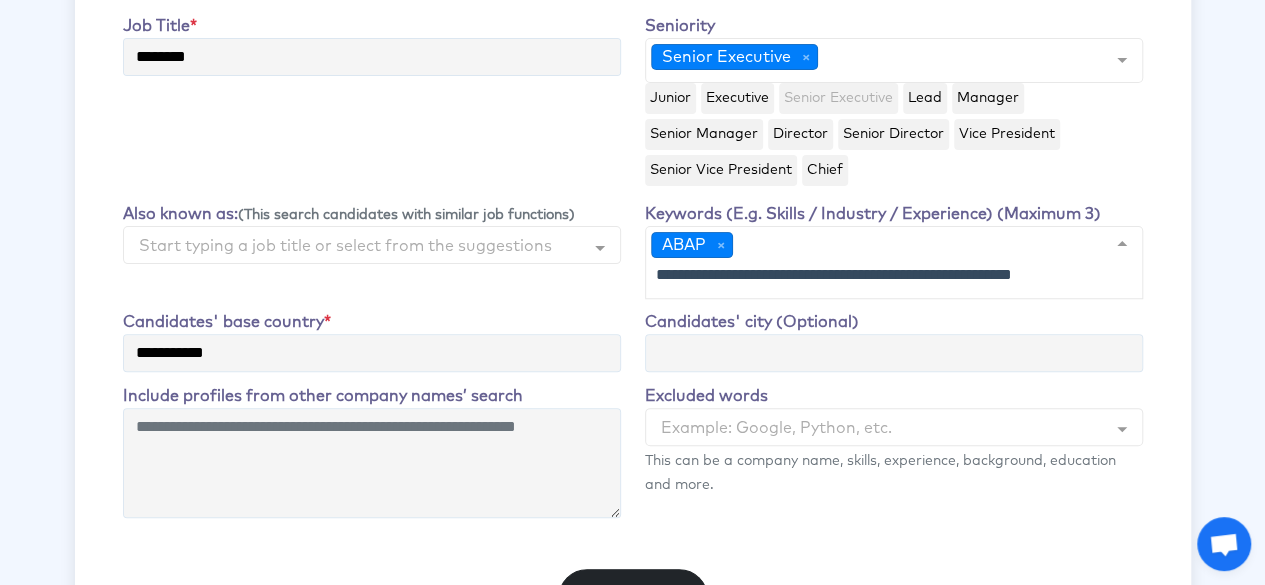 click on "ABAP" at bounding box center (894, 262) 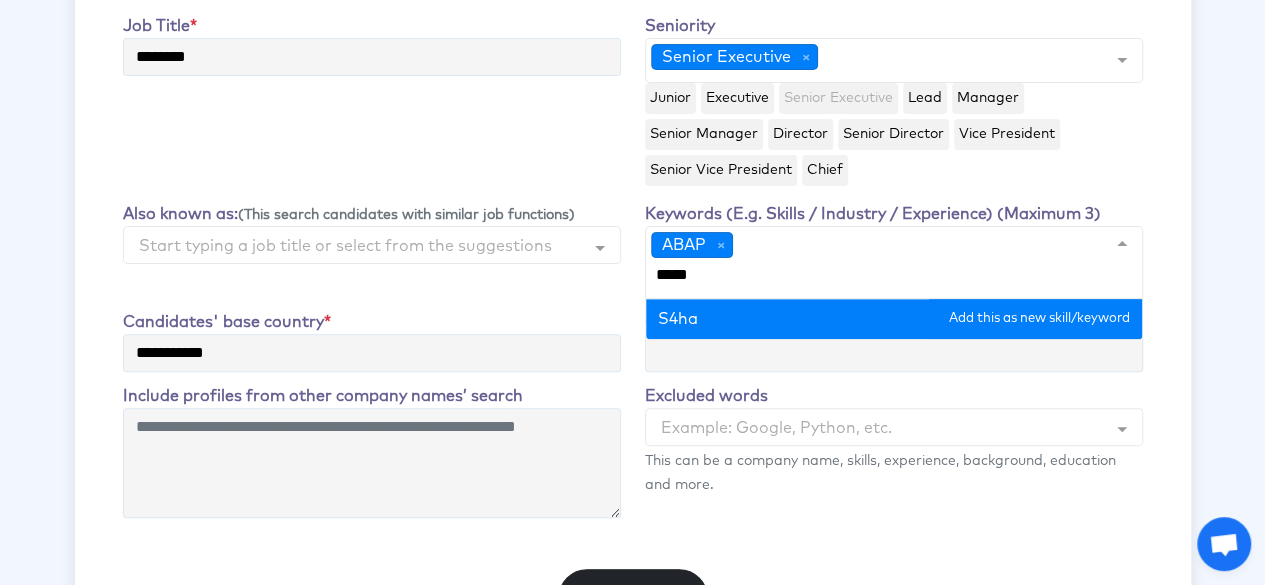 type on "******" 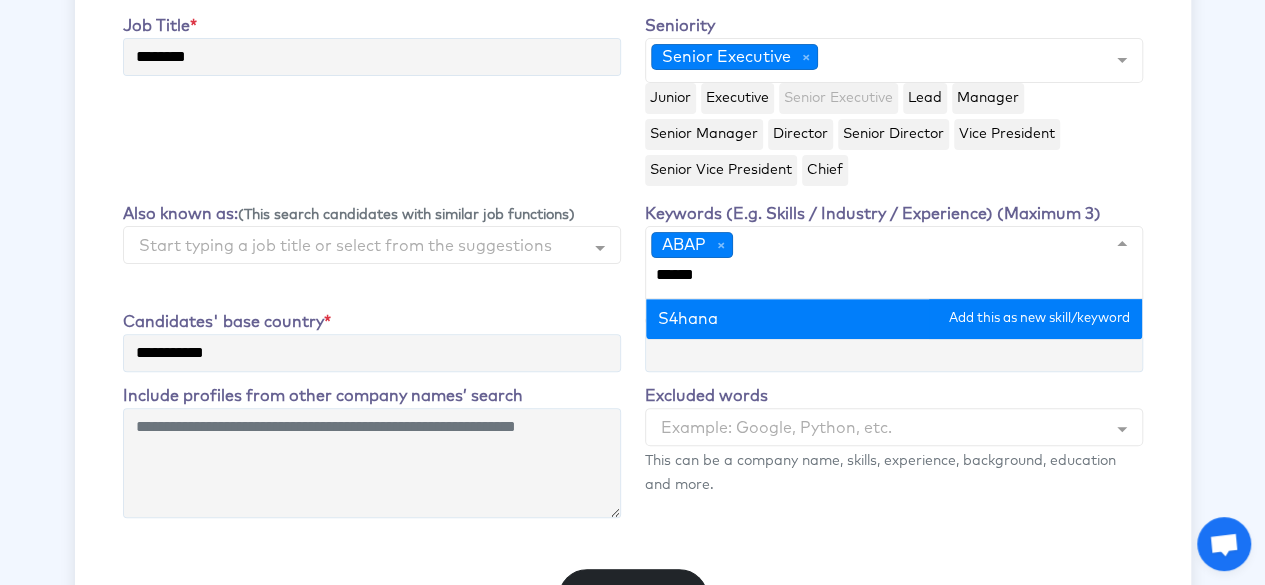 click on "S4hana" at bounding box center [894, 319] 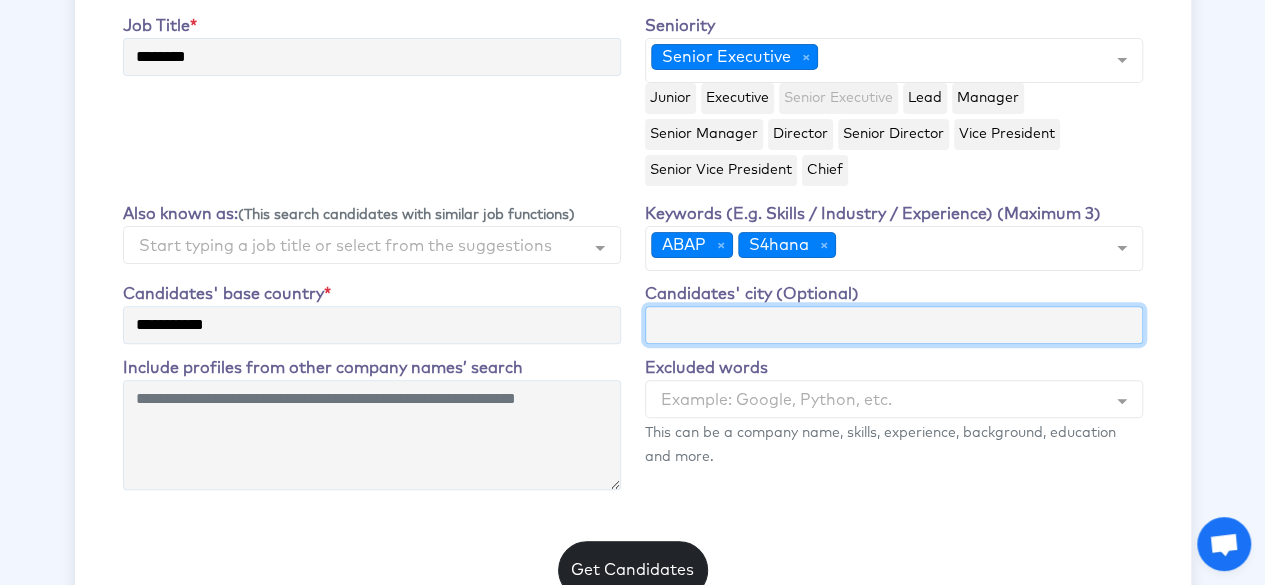 click on "Candidates' city (Optional)" at bounding box center [894, 325] 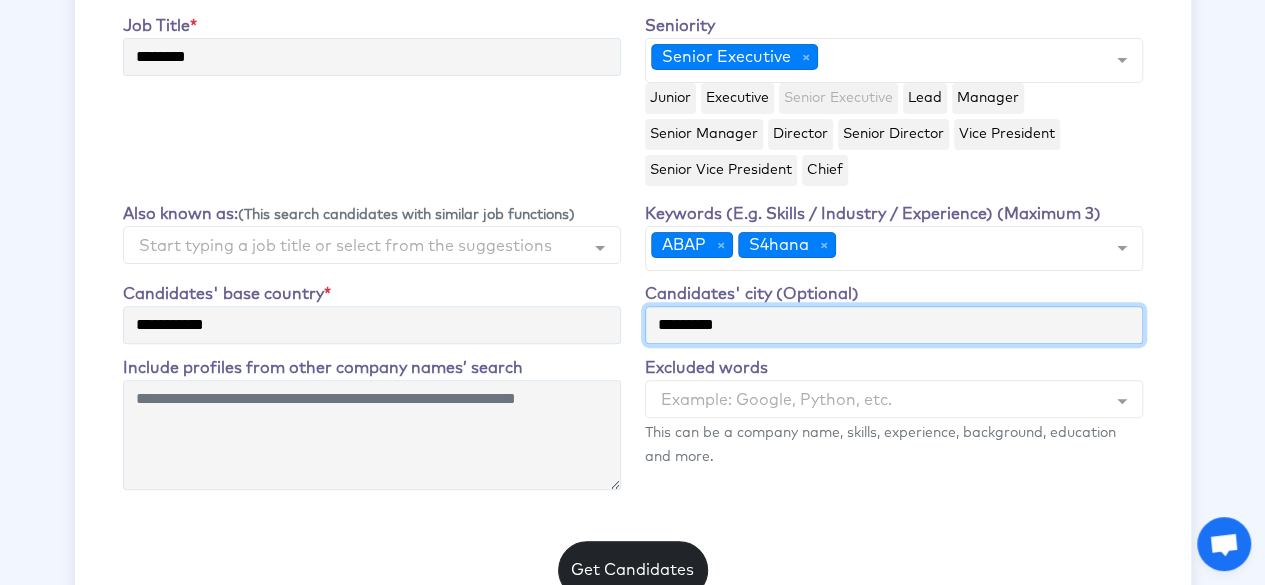 click on "*********" at bounding box center (894, 325) 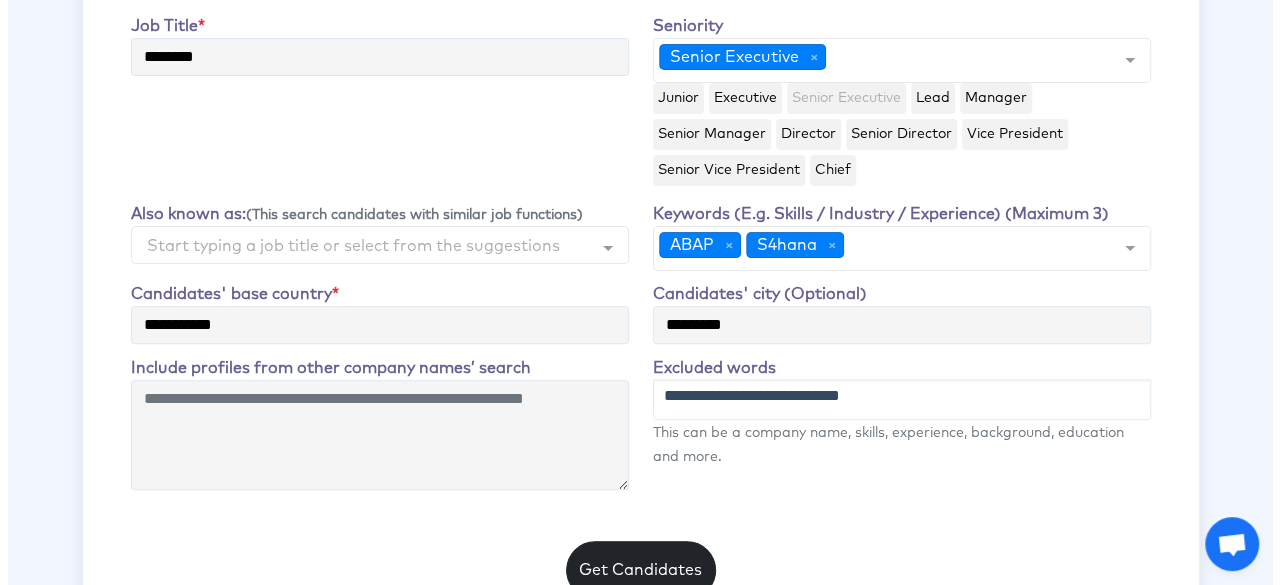 scroll, scrollTop: 420, scrollLeft: 0, axis: vertical 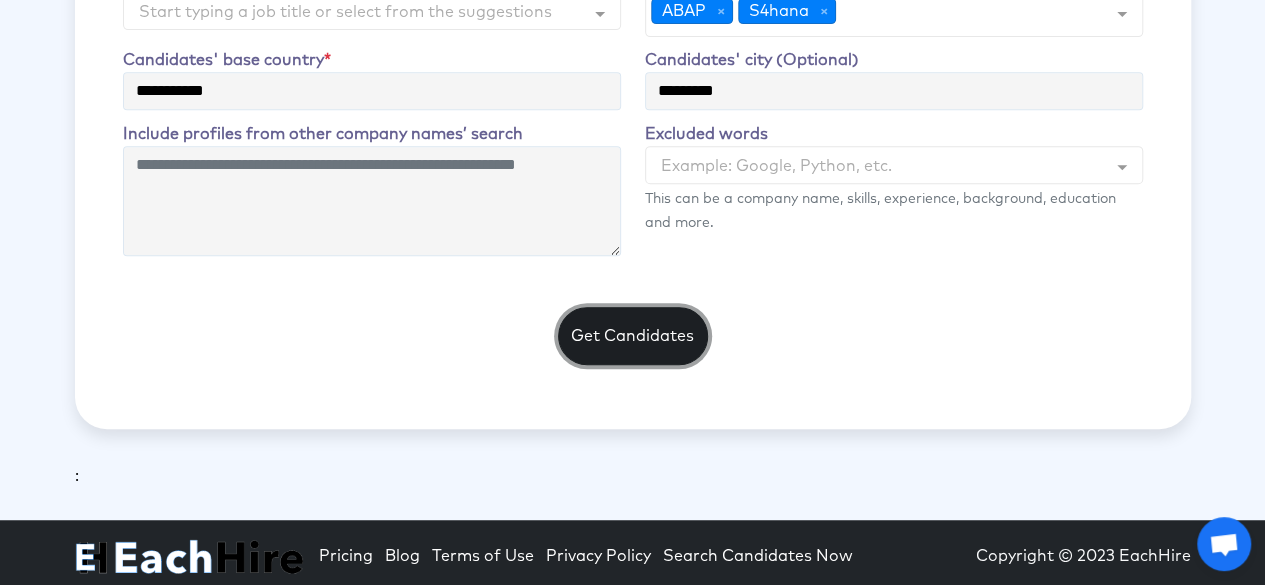 click on "Get Candidates" at bounding box center [633, 336] 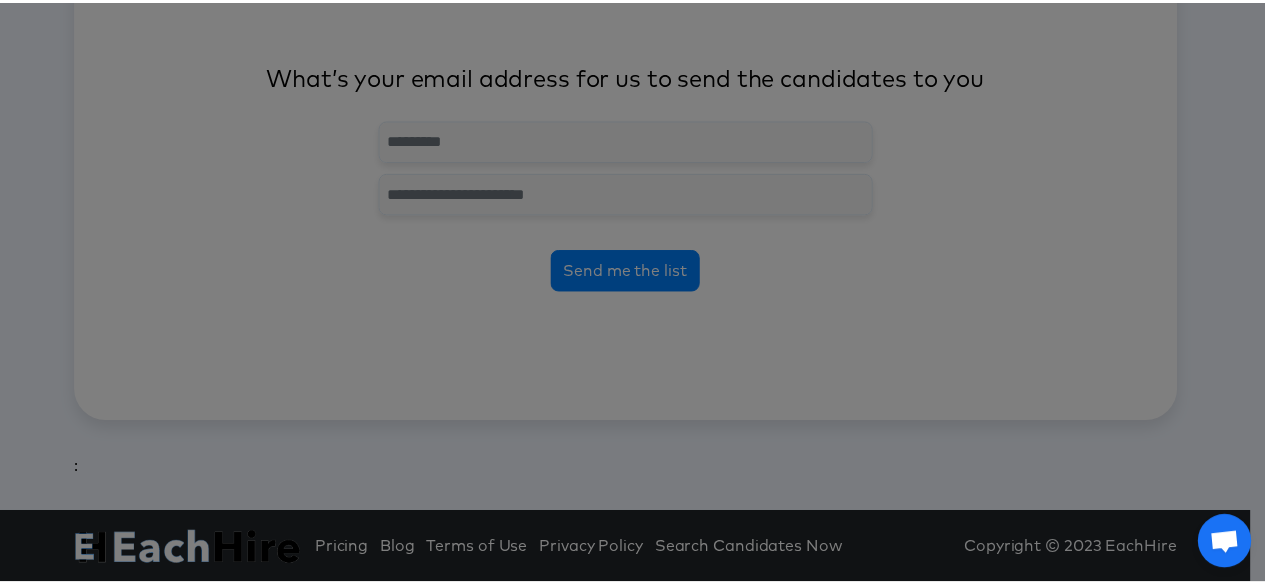 scroll, scrollTop: 94, scrollLeft: 0, axis: vertical 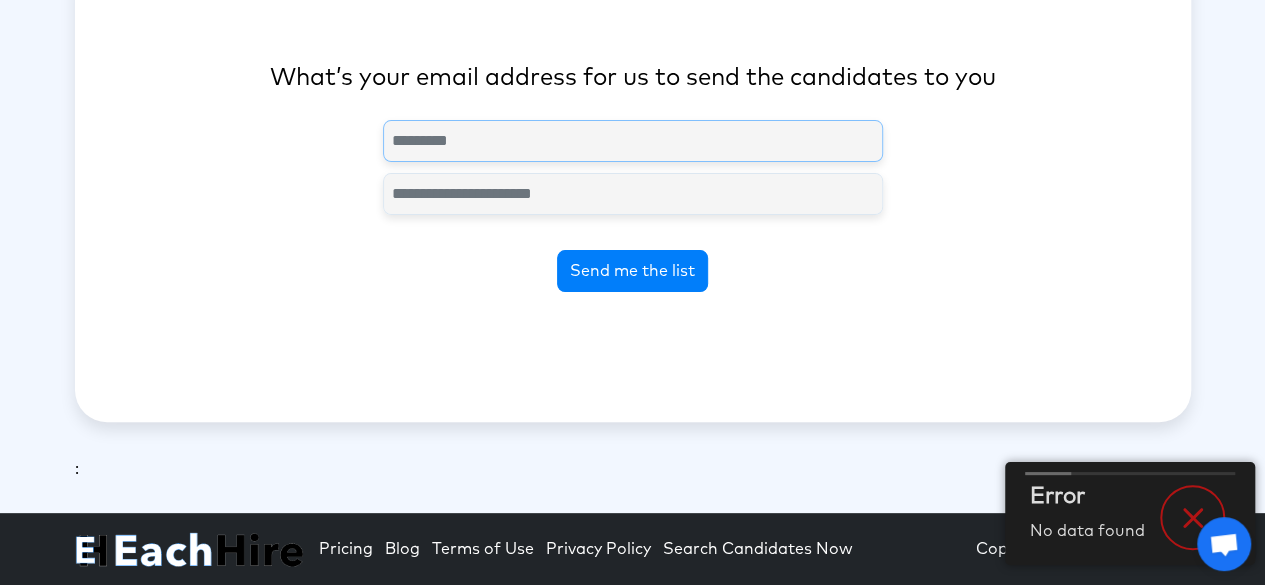 click at bounding box center (633, 141) 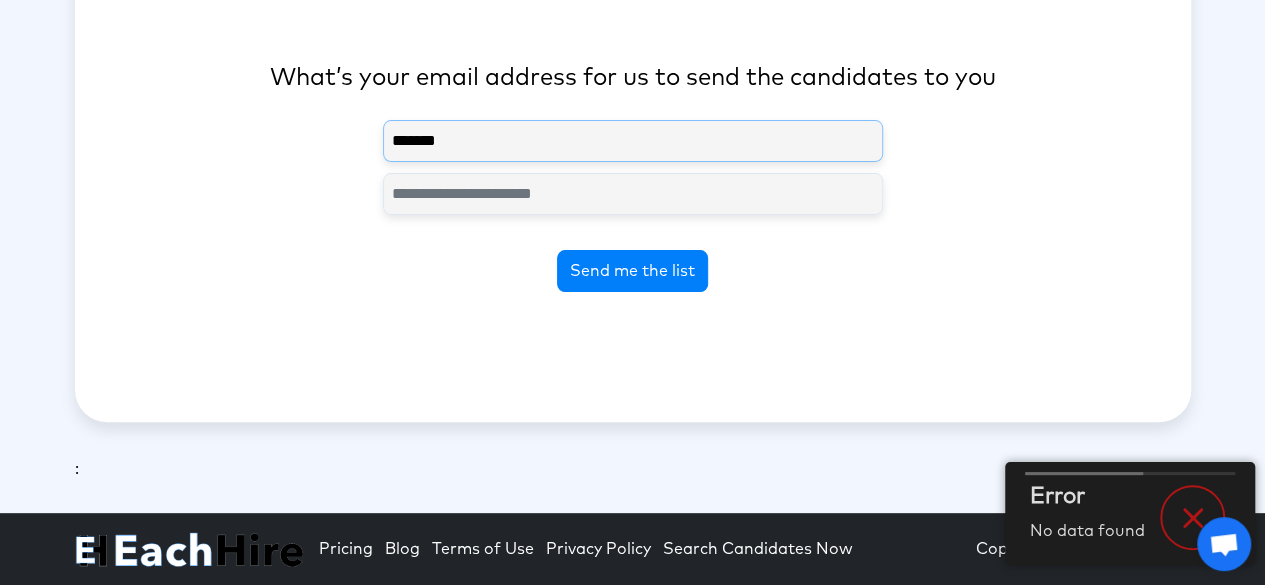 type on "*******" 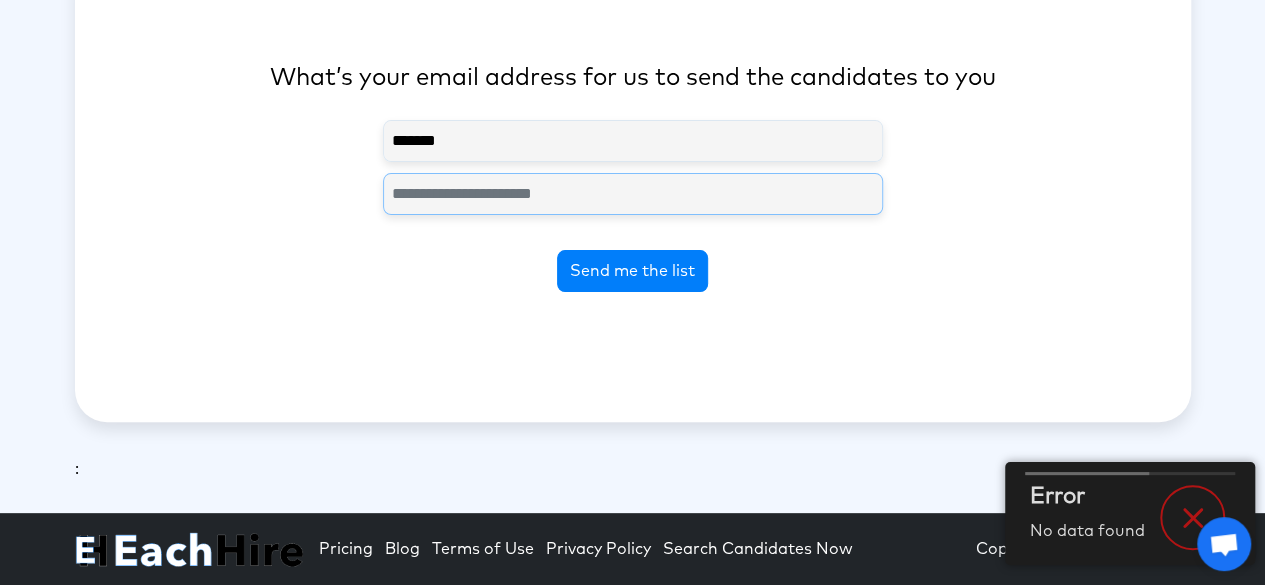 click at bounding box center (633, 194) 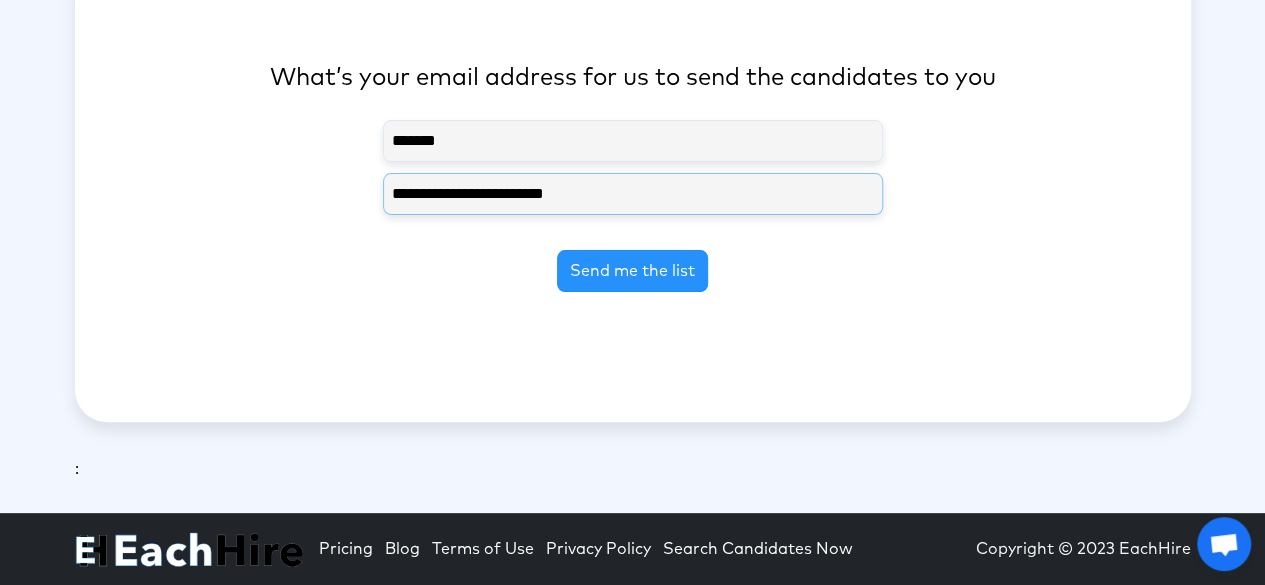 type on "**********" 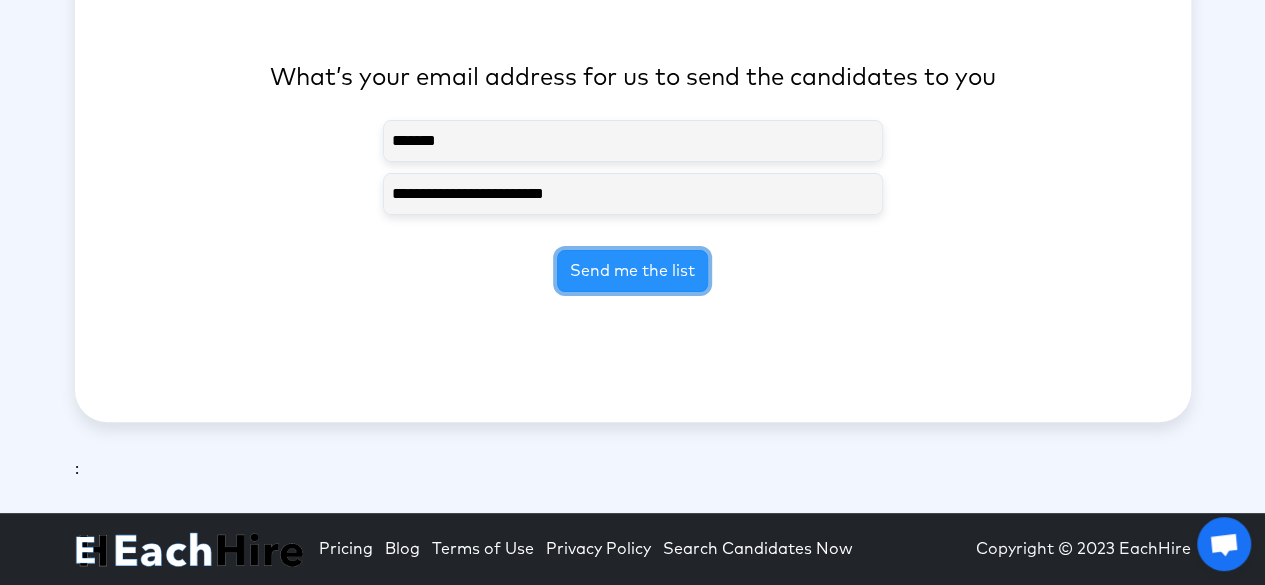 click on "Send me the list" at bounding box center (632, 271) 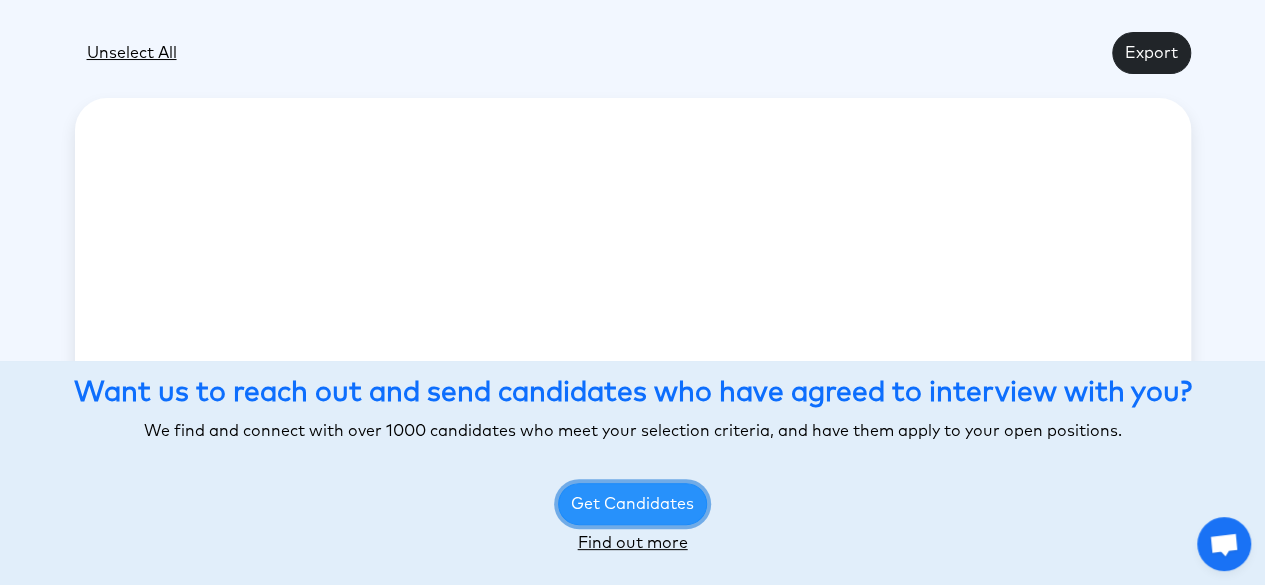 click on "Get Candidates" at bounding box center [632, 504] 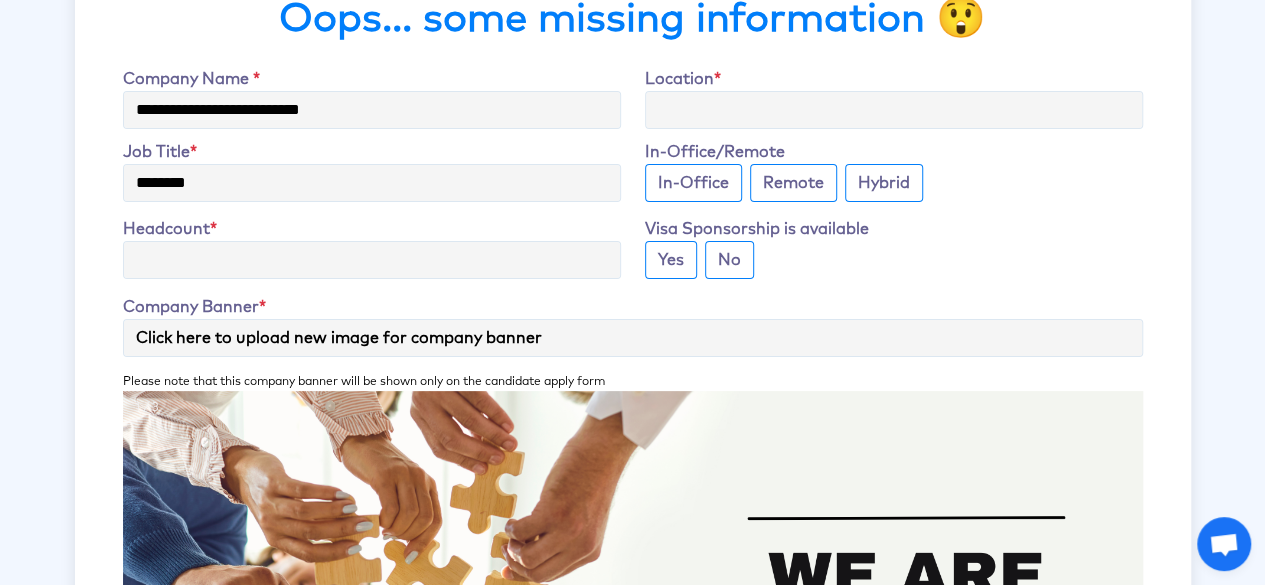 scroll, scrollTop: 0, scrollLeft: 0, axis: both 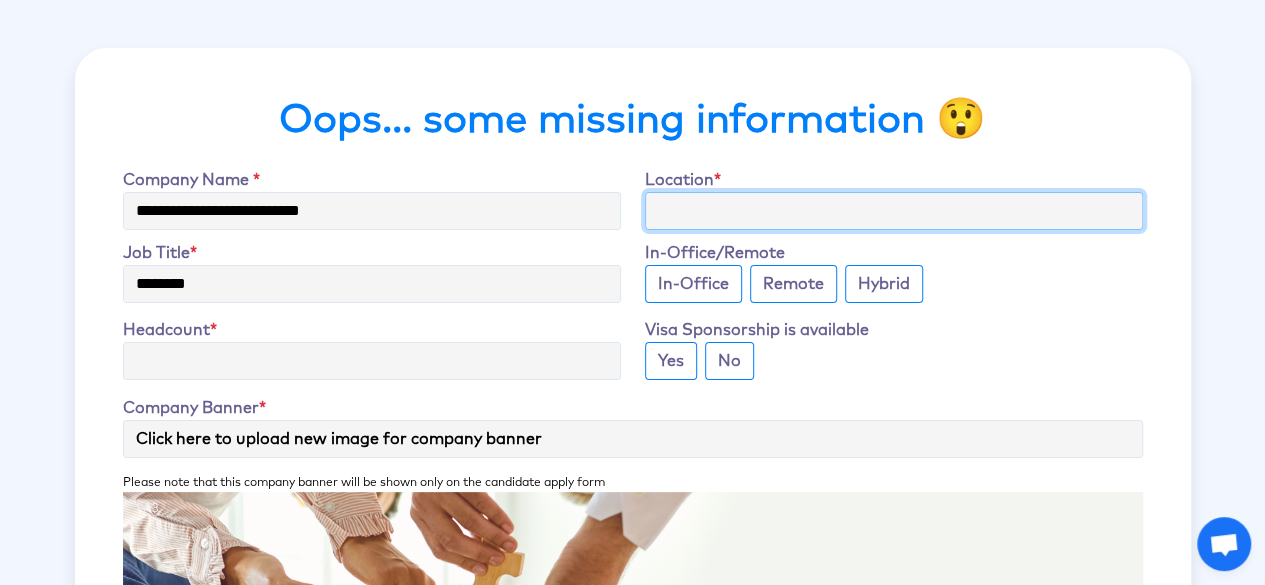 click on "Seniority" at bounding box center [894, 211] 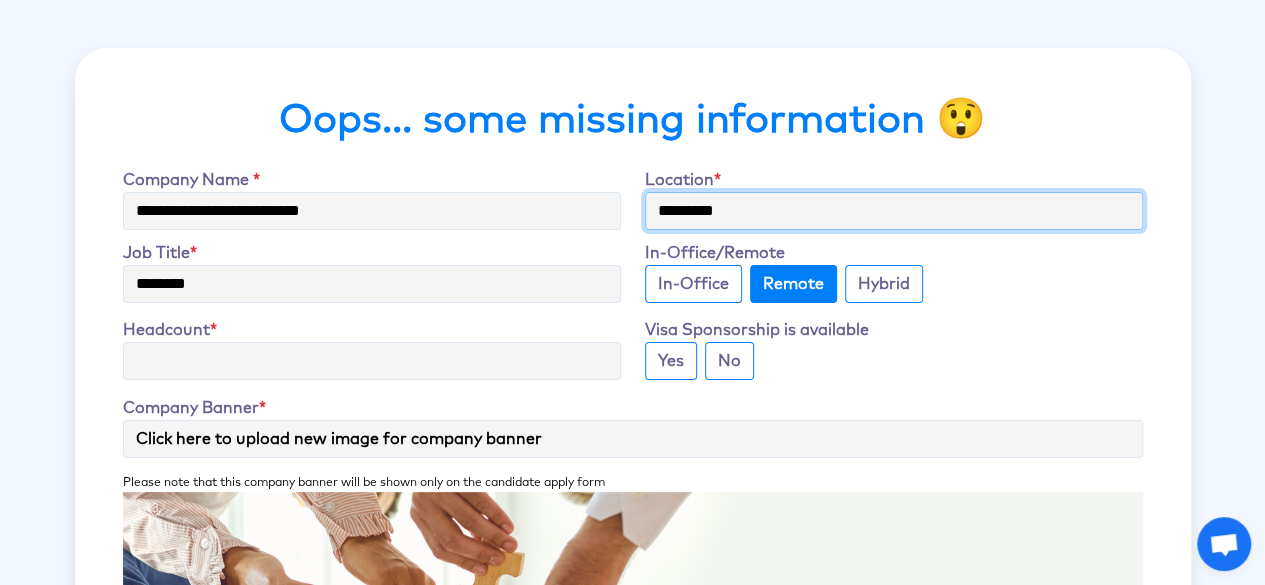 type on "*********" 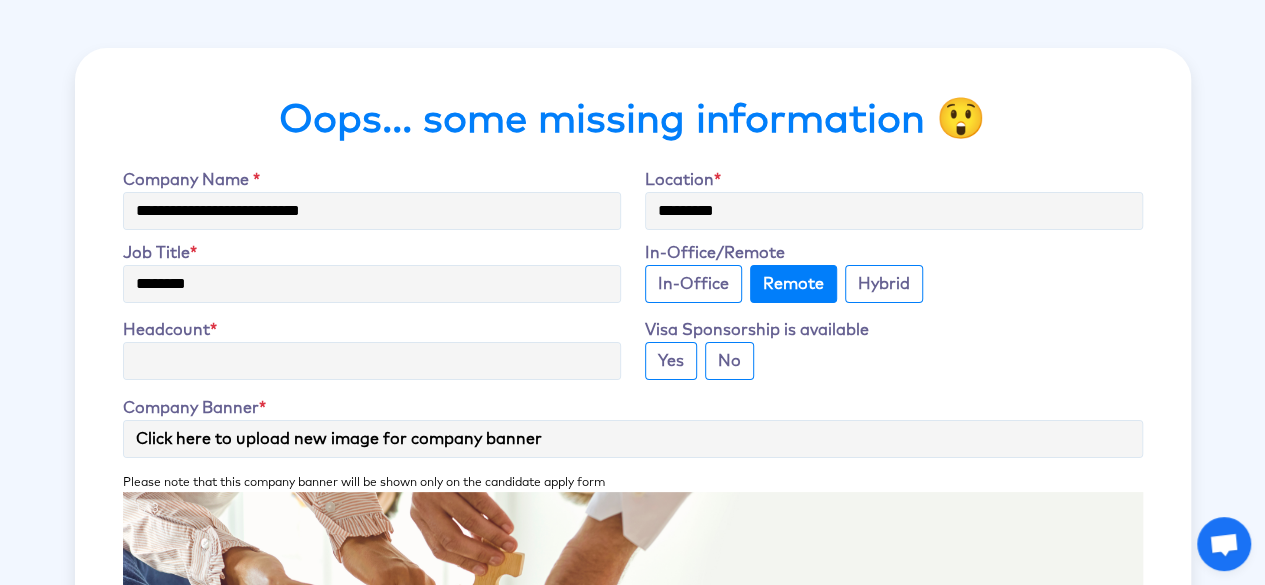 click on "Remote" at bounding box center (793, 284) 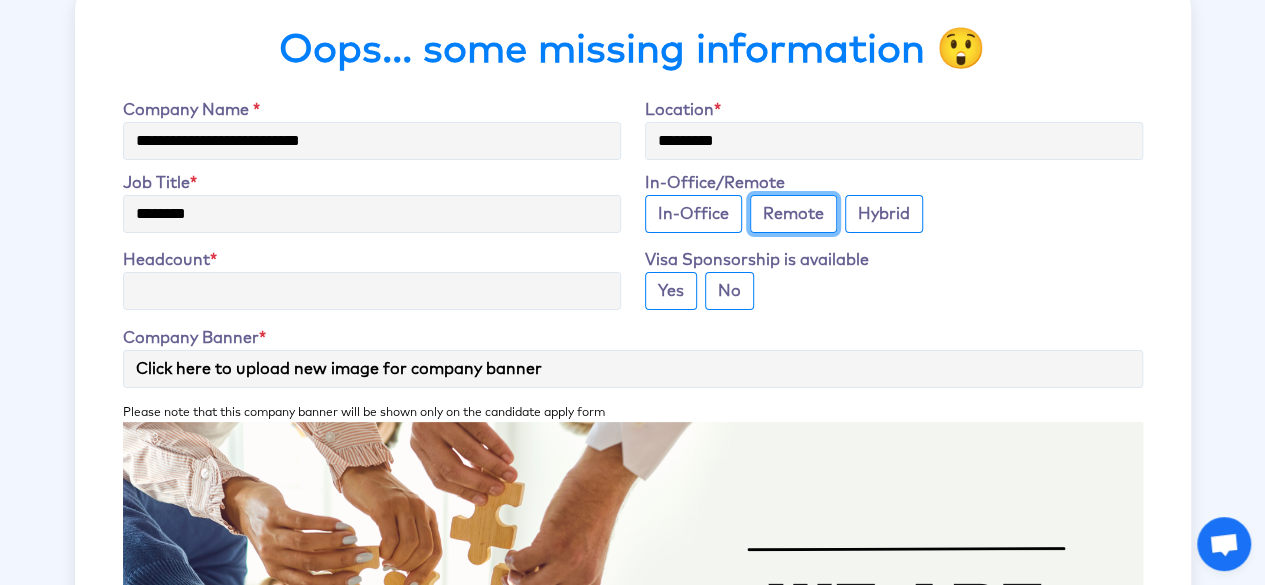 scroll, scrollTop: 73, scrollLeft: 0, axis: vertical 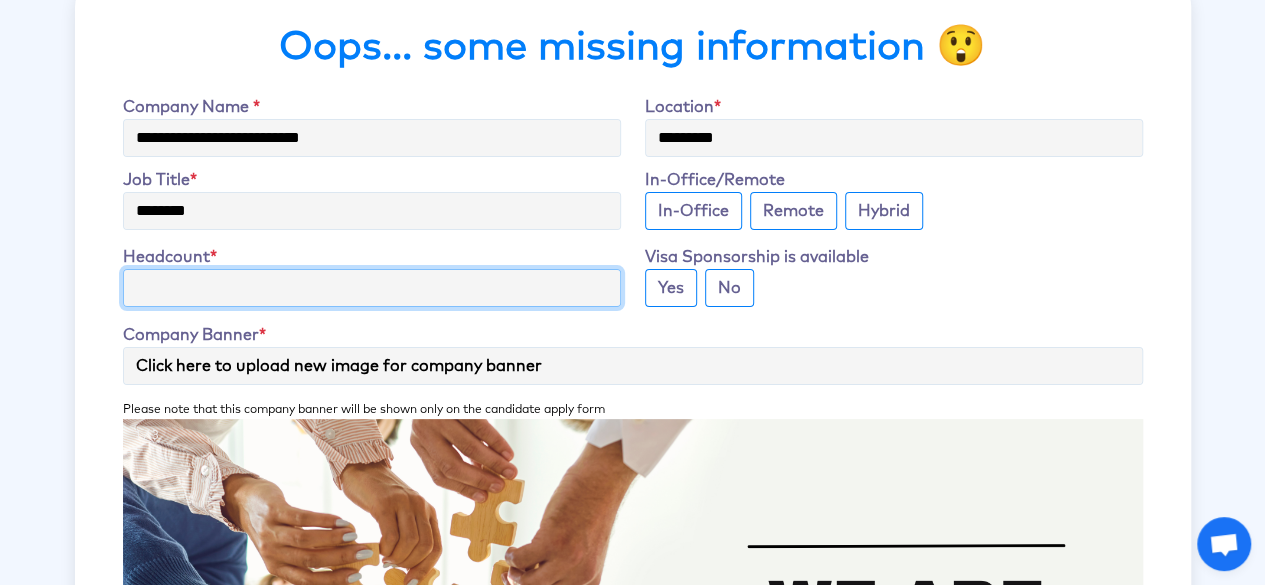 click on "Headcount" at bounding box center (372, 288) 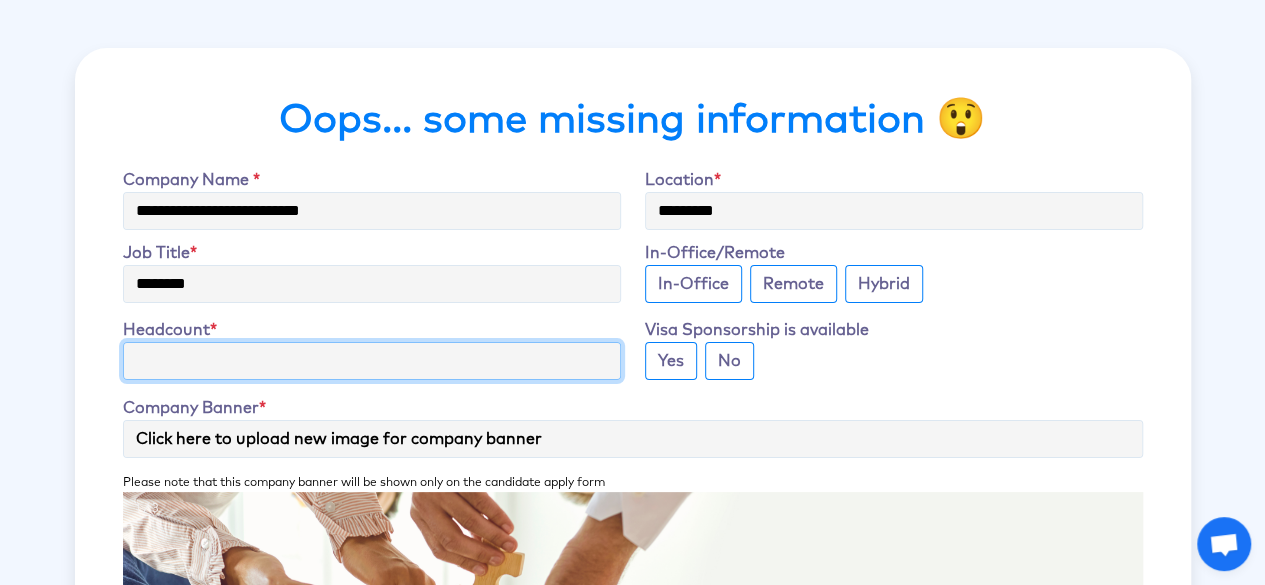 scroll, scrollTop: 19, scrollLeft: 0, axis: vertical 